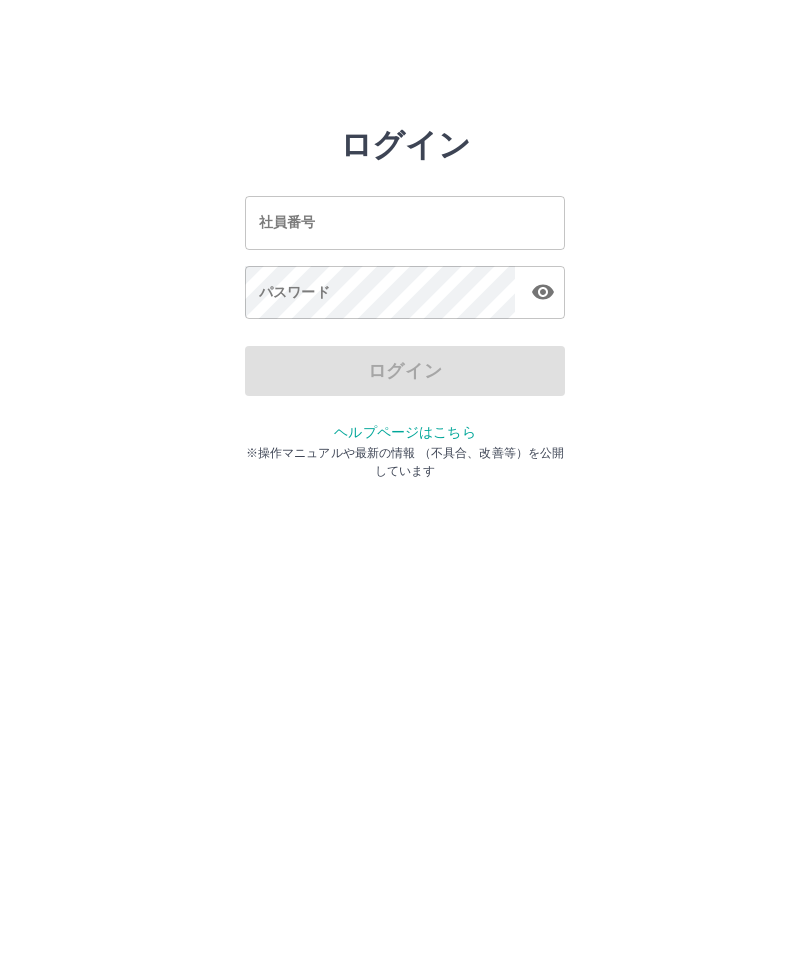 scroll, scrollTop: 0, scrollLeft: 0, axis: both 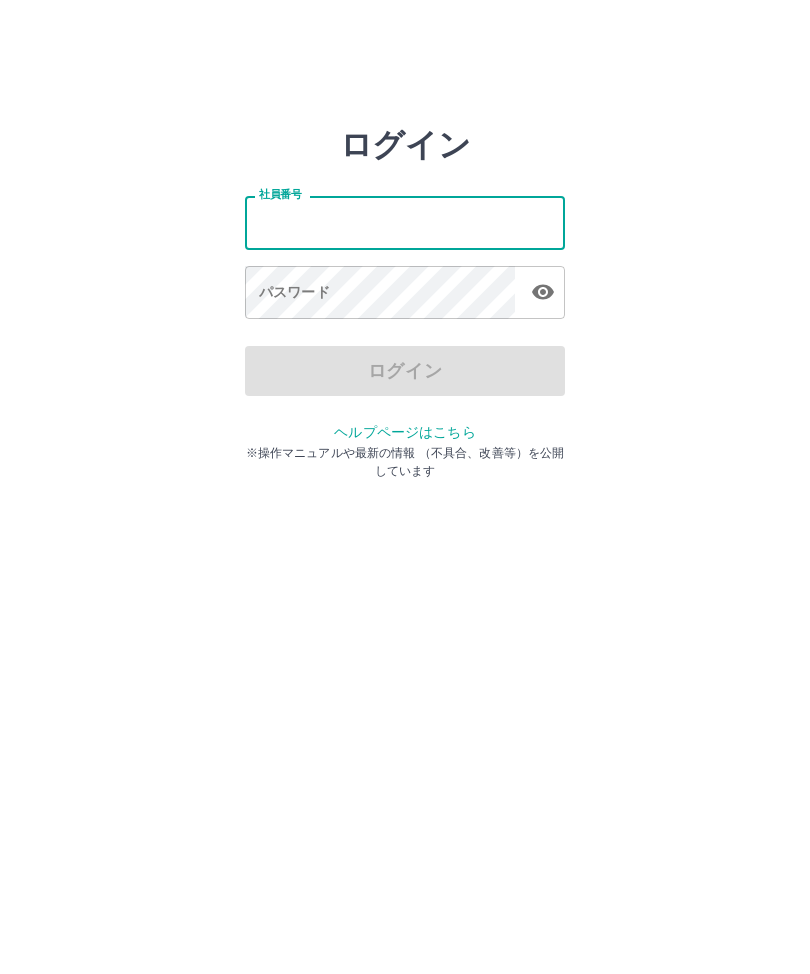 click on "ログイン 社員番号 社員番号 パスワード パスワード ログイン ヘルプページはこちら ※操作マニュアルや最新の情報 （不具合、改善等）を公開しています" at bounding box center [405, 223] 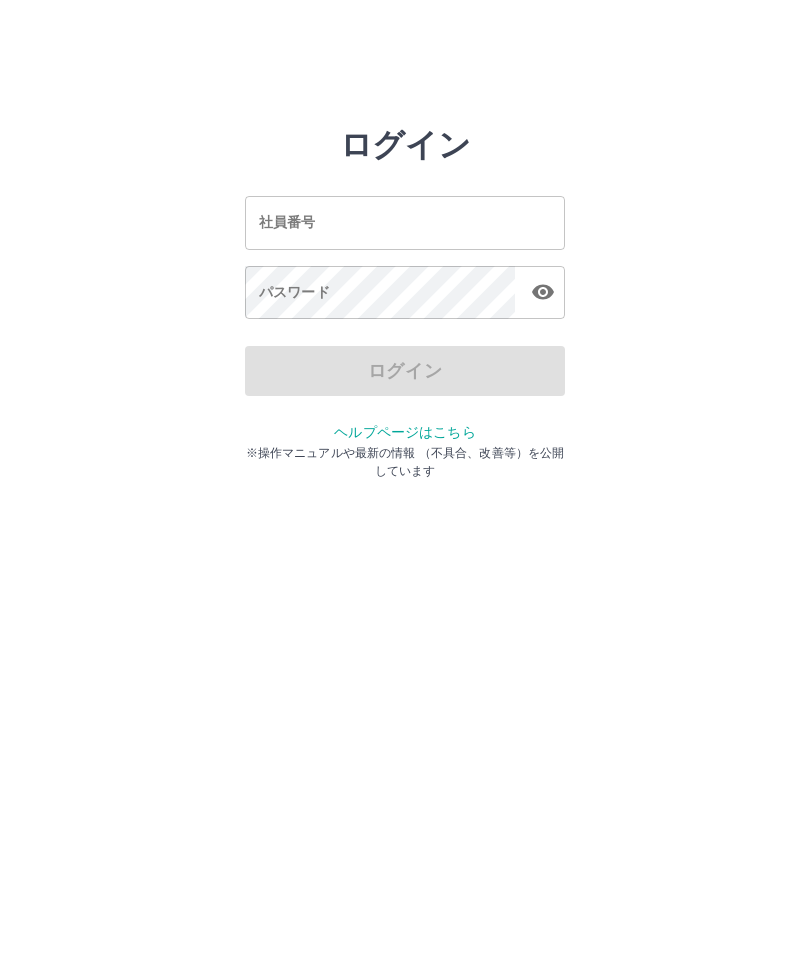 click on "社員番号" at bounding box center [405, 222] 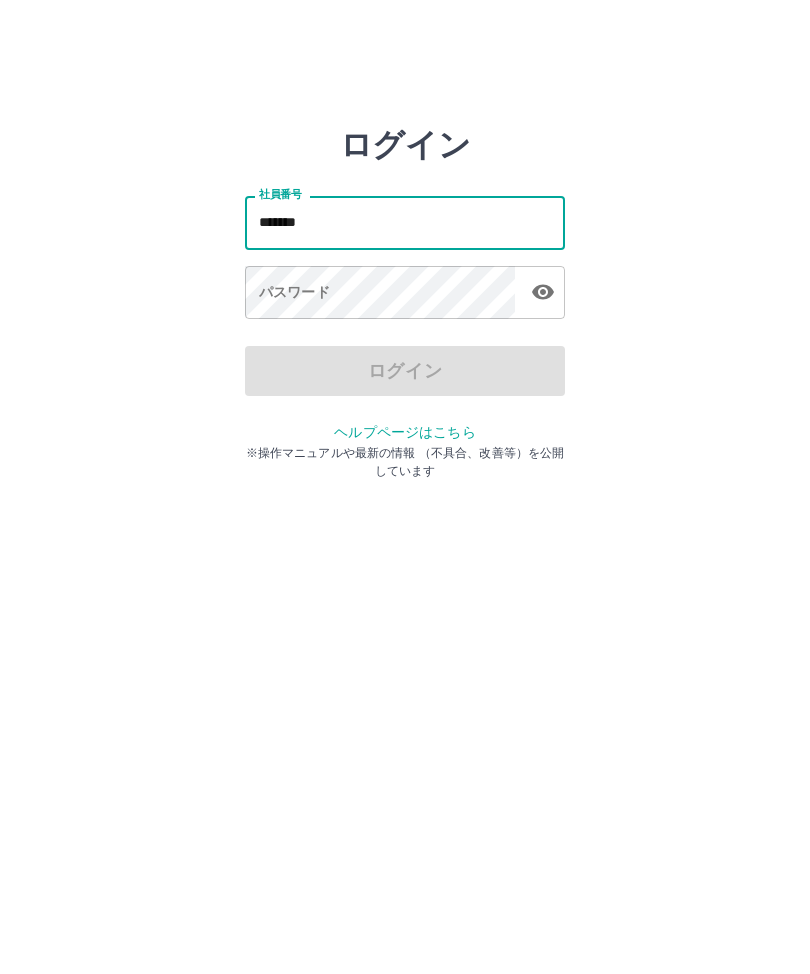 type on "*******" 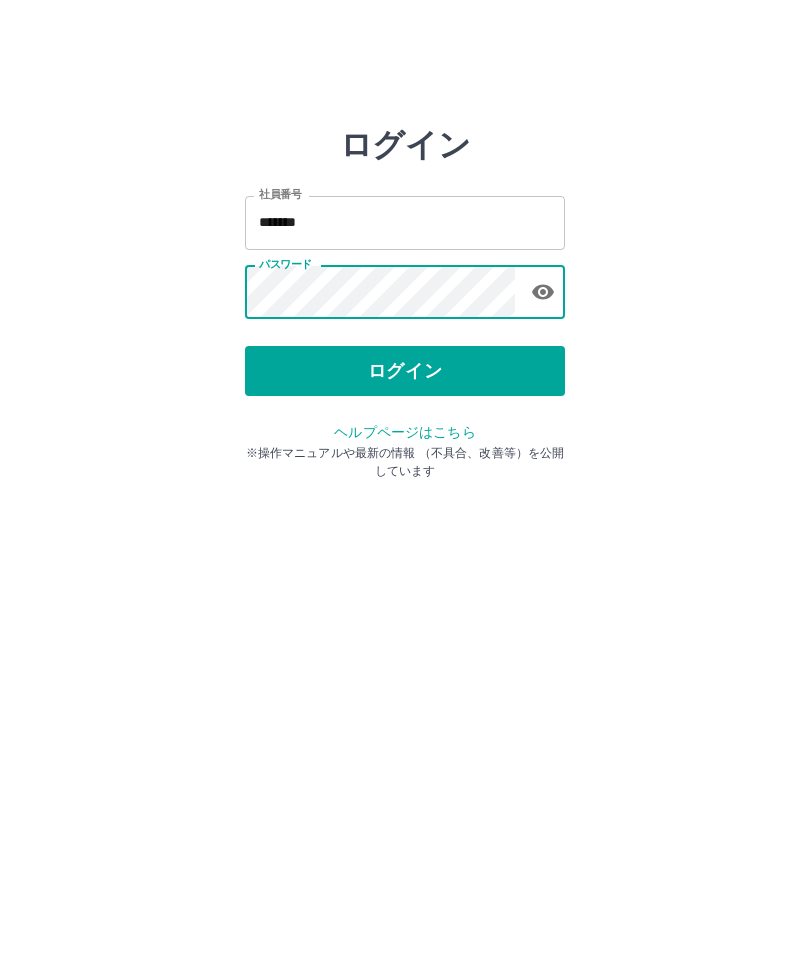 click on "ログイン" at bounding box center (405, 371) 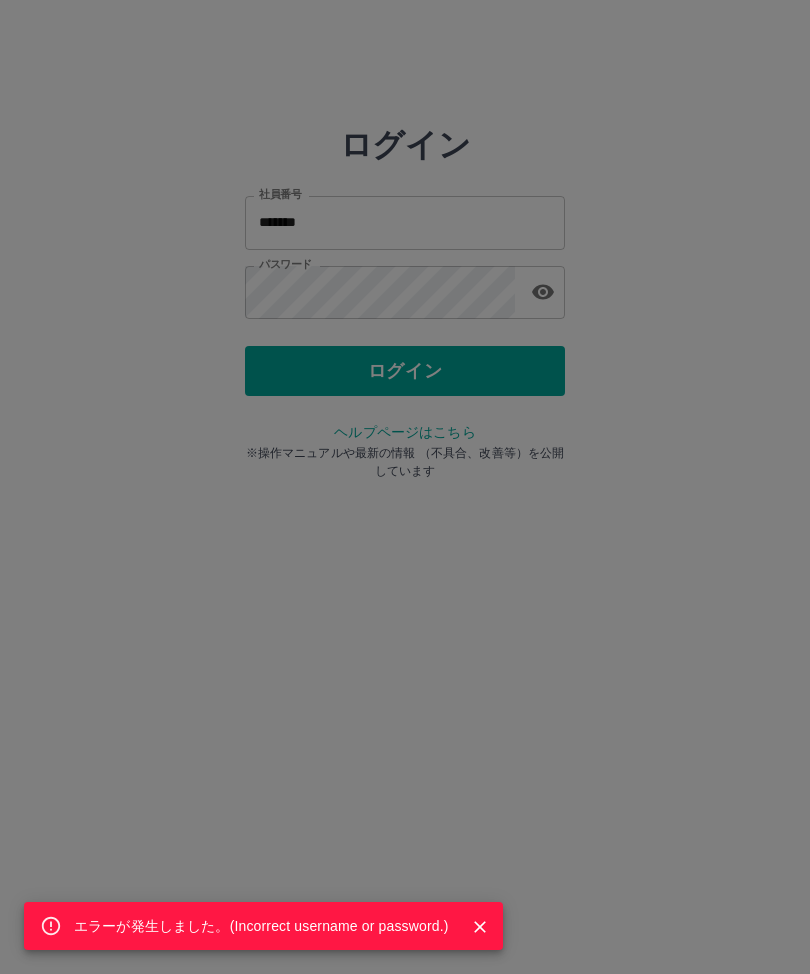 click on "エラーが発生しました。( Incorrect username or password. )" at bounding box center [263, 926] 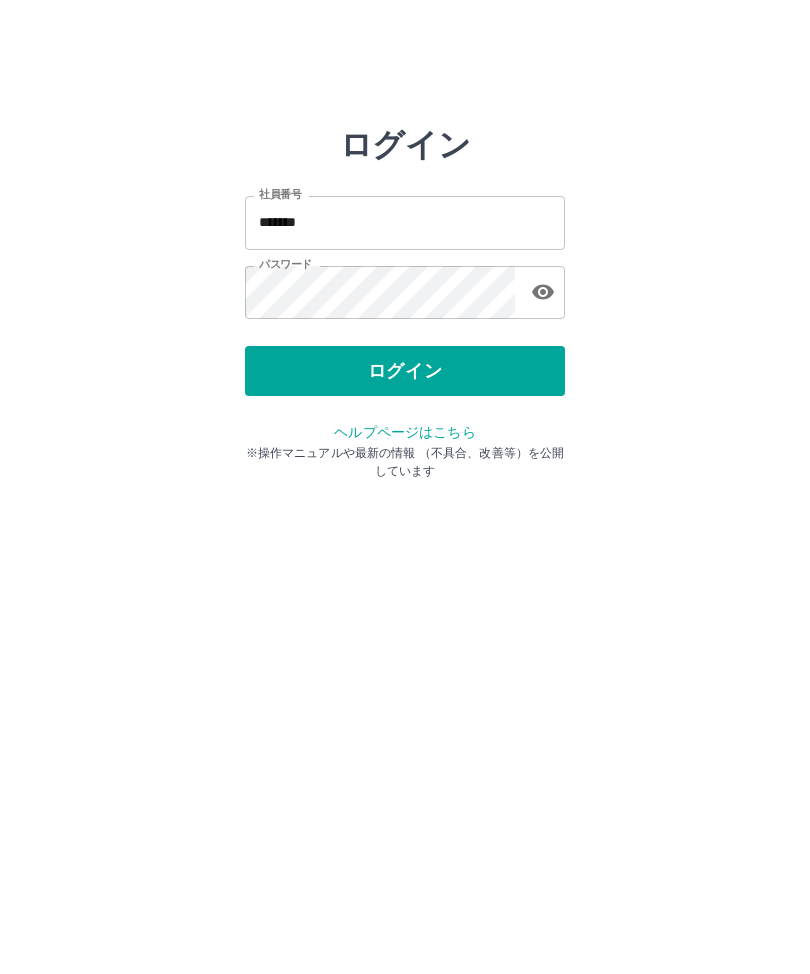 click 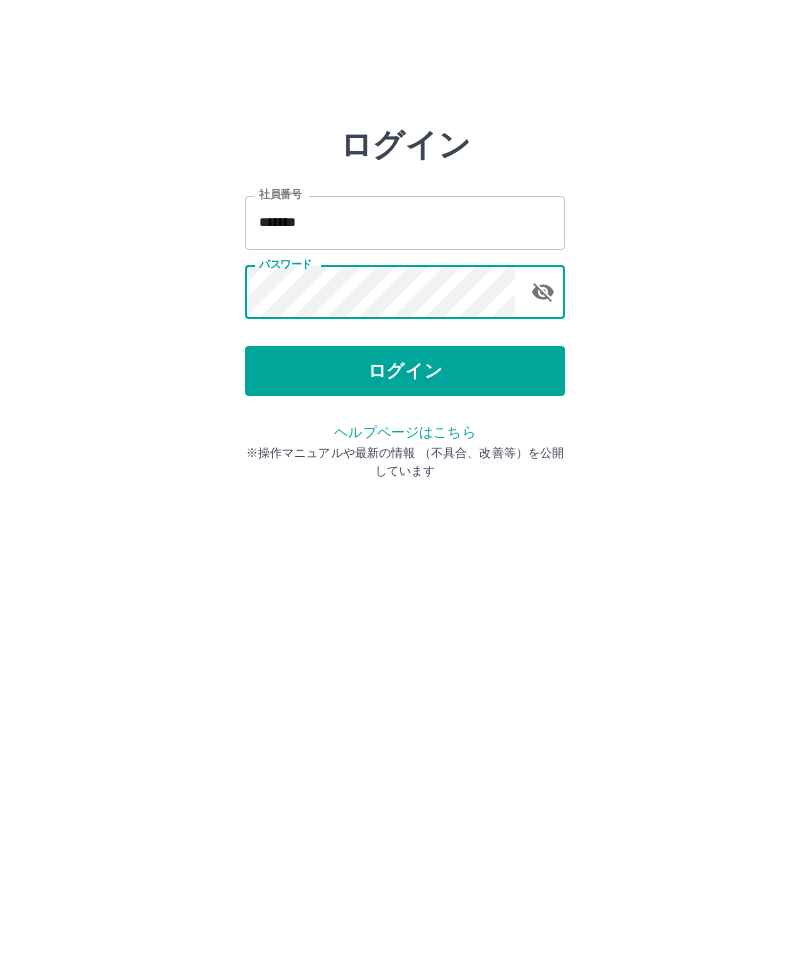 click on "ログイン" at bounding box center [405, 371] 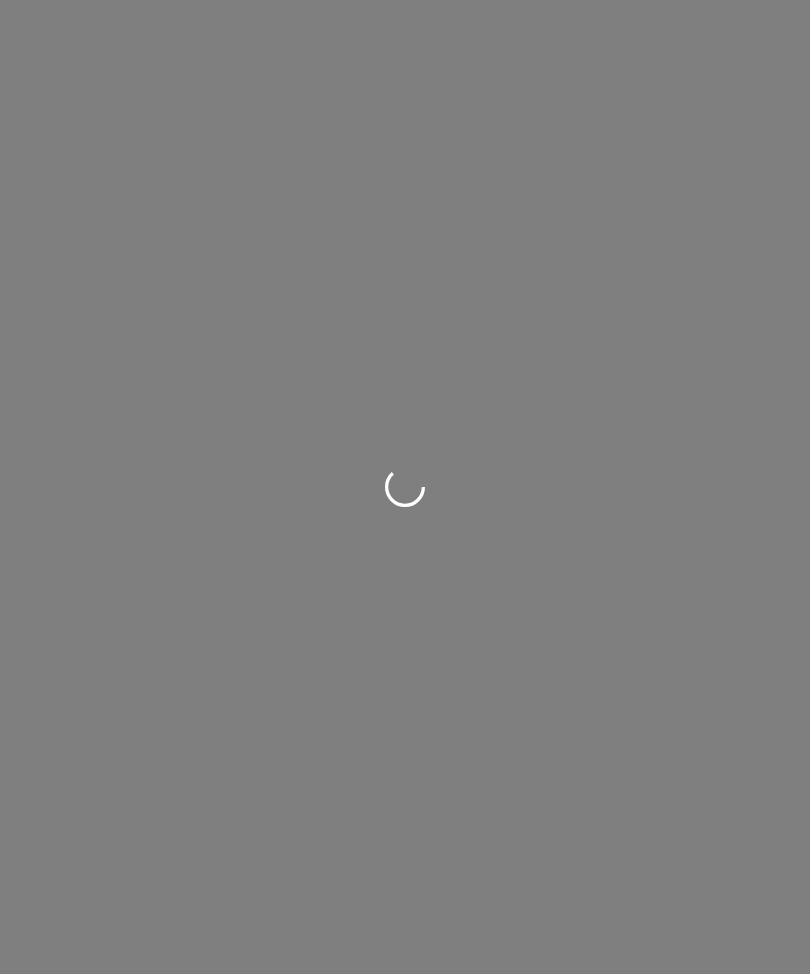 scroll, scrollTop: 0, scrollLeft: 0, axis: both 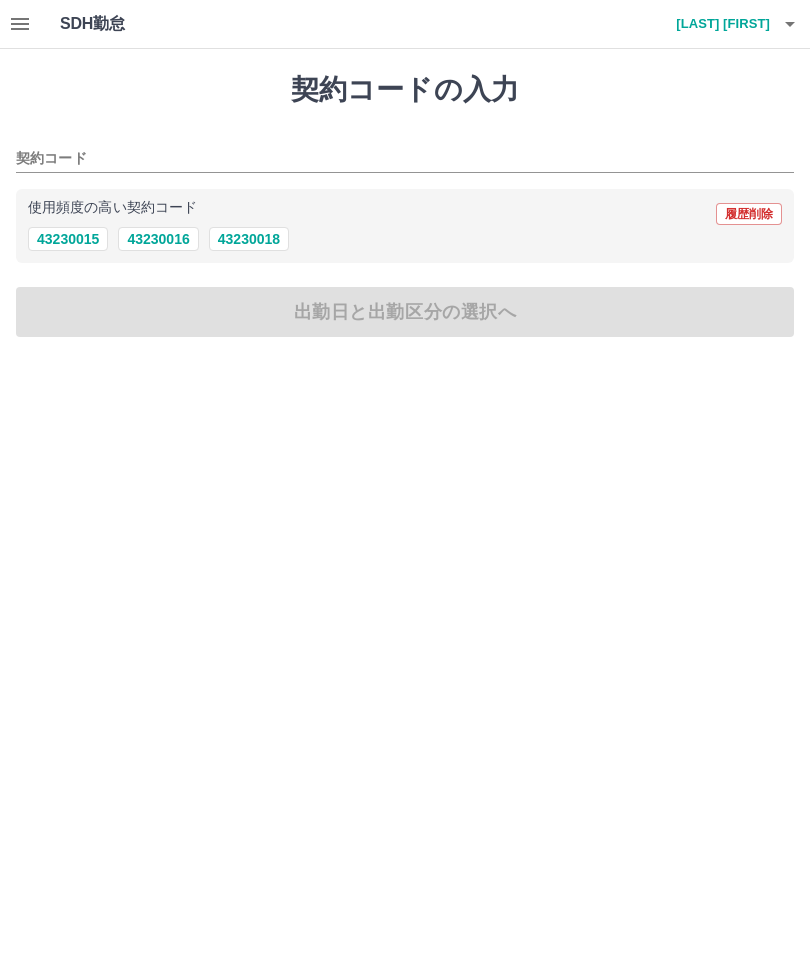 click on "43230016" at bounding box center (158, 239) 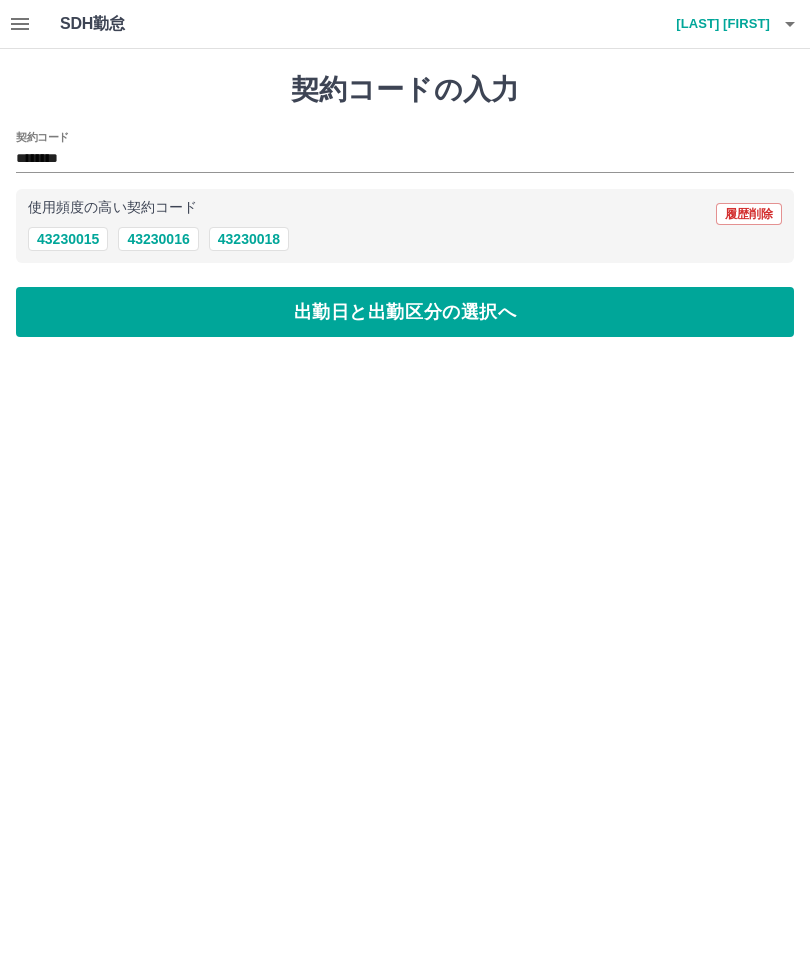 click on "出勤日と出勤区分の選択へ" at bounding box center (405, 312) 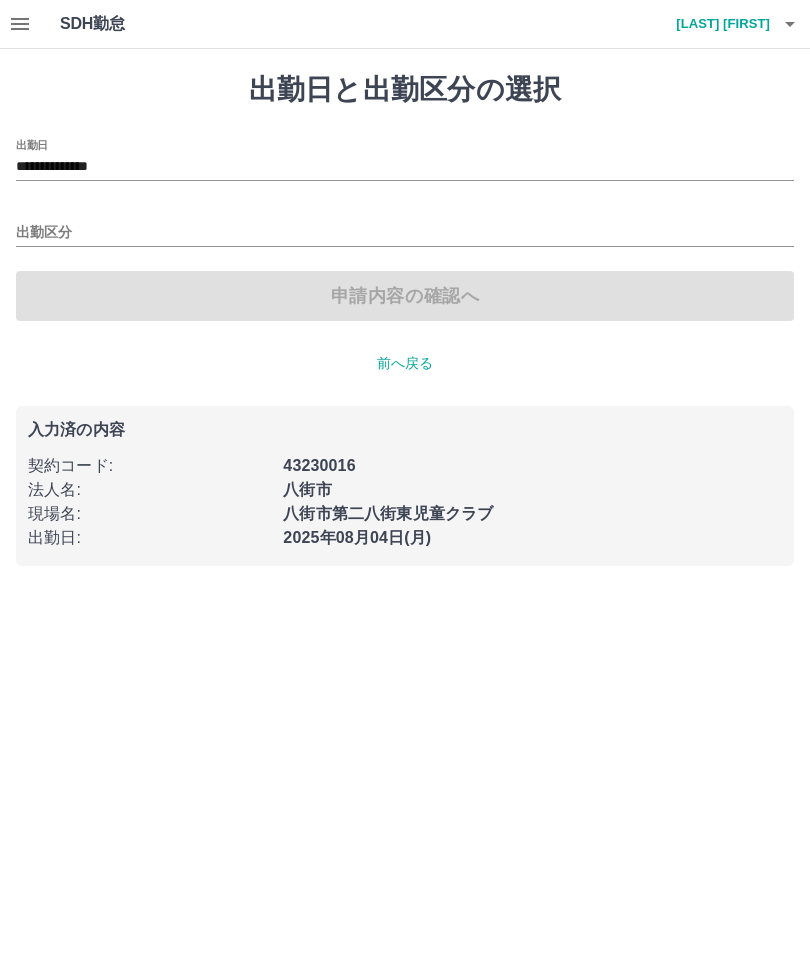 click on "出勤区分" at bounding box center [405, 233] 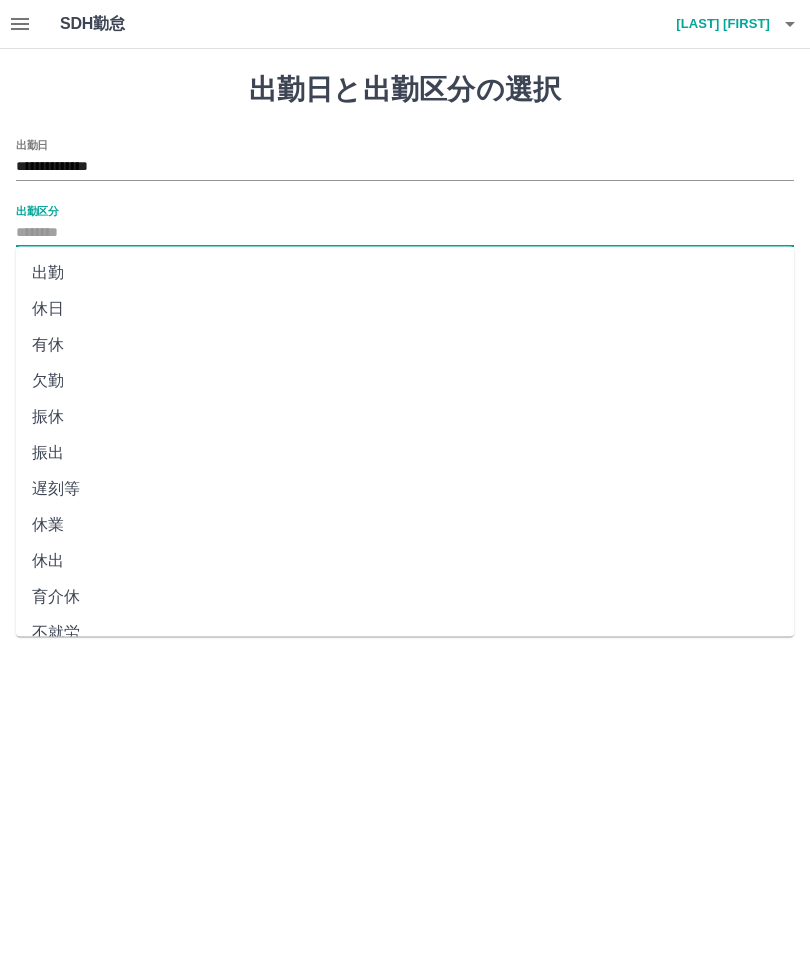 click on "出勤" at bounding box center [405, 273] 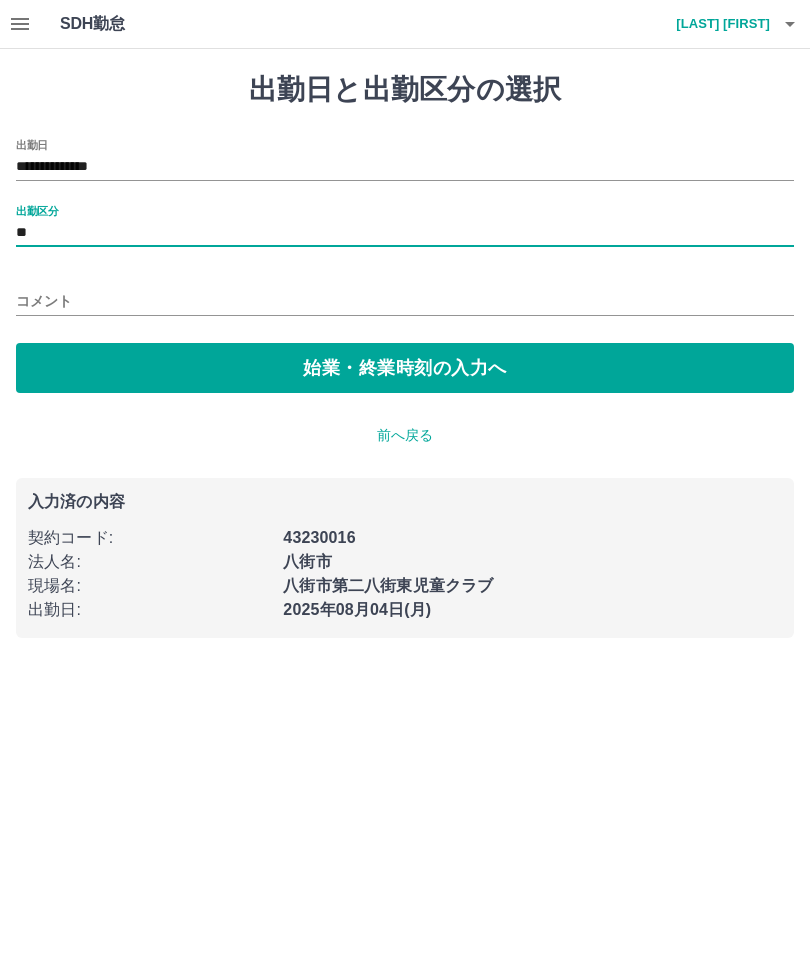 click on "始業・終業時刻の入力へ" at bounding box center (405, 368) 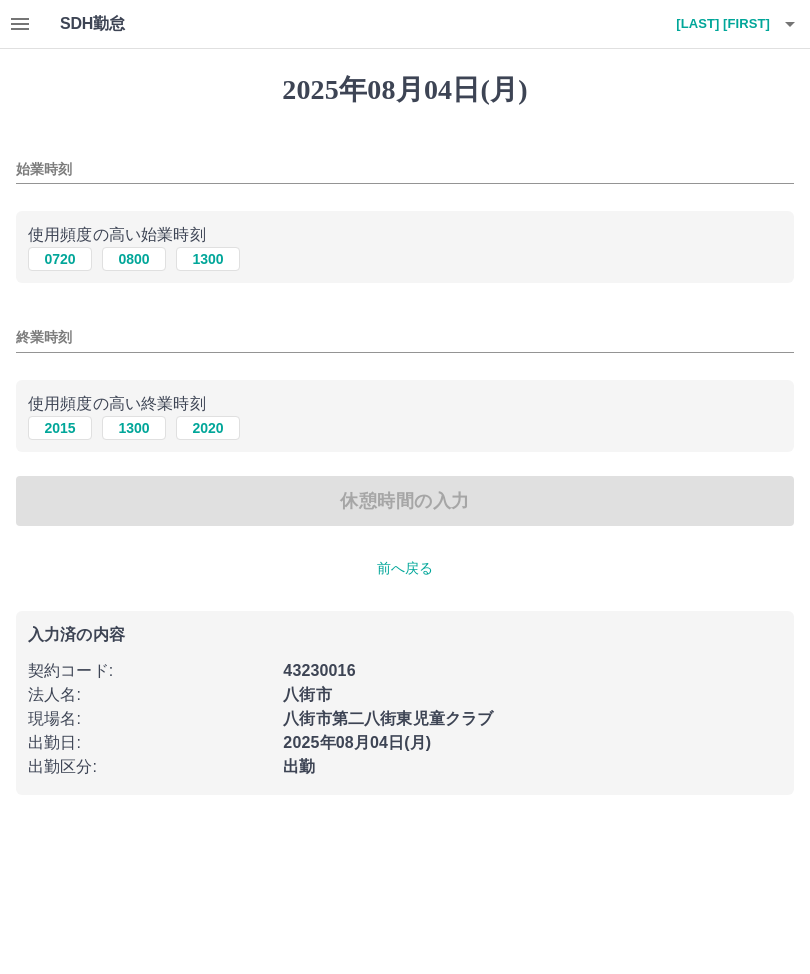 click on "0800" at bounding box center [134, 259] 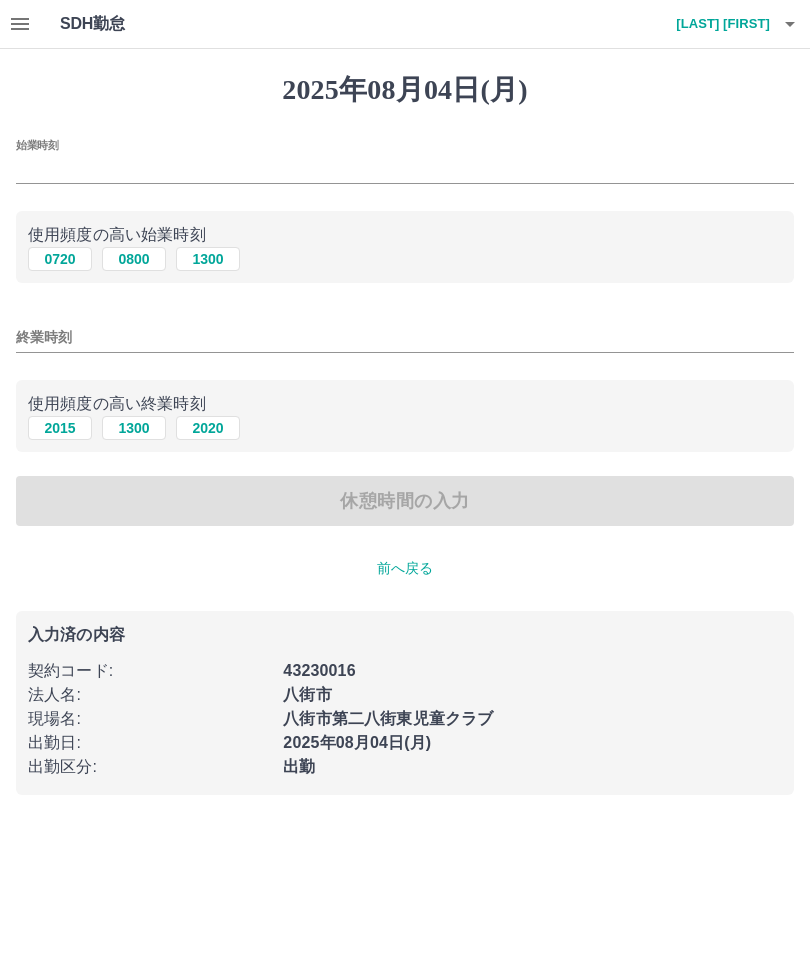 type on "****" 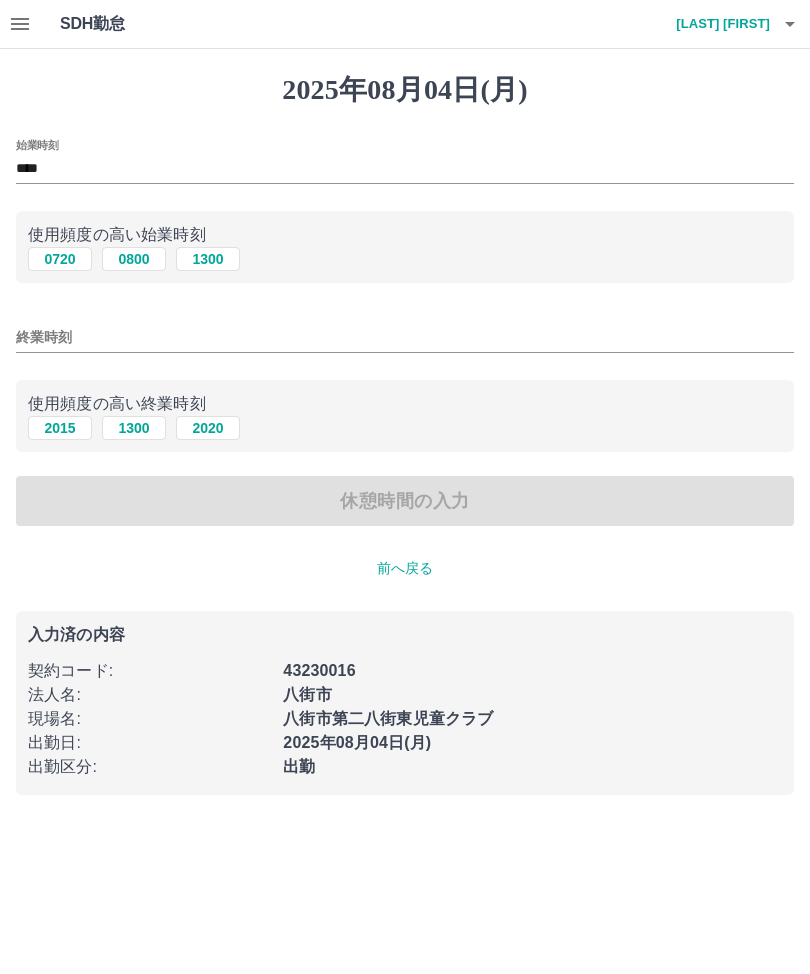 click on "終業時刻" at bounding box center [405, 337] 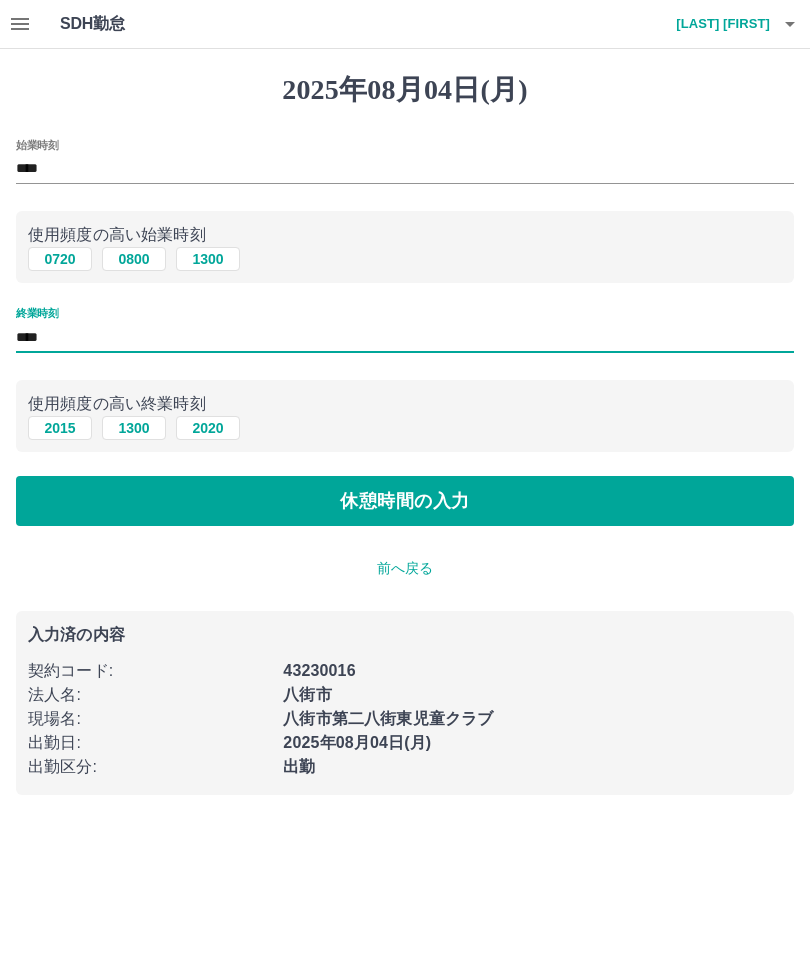 type on "****" 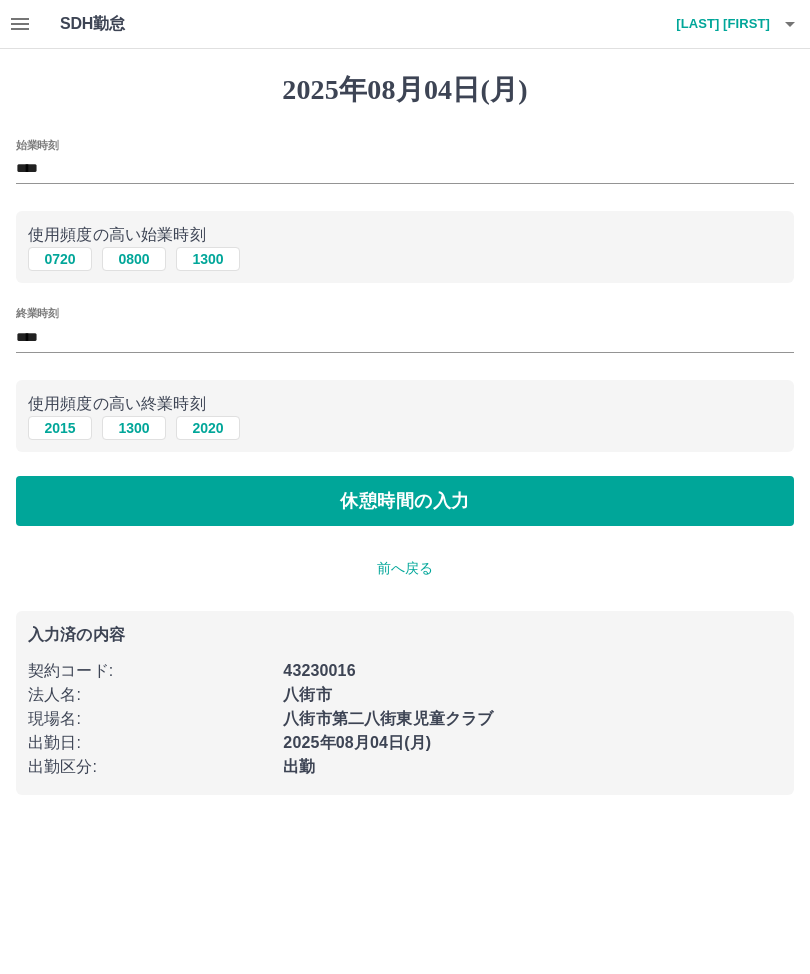 click on "休憩時間の入力" at bounding box center (405, 501) 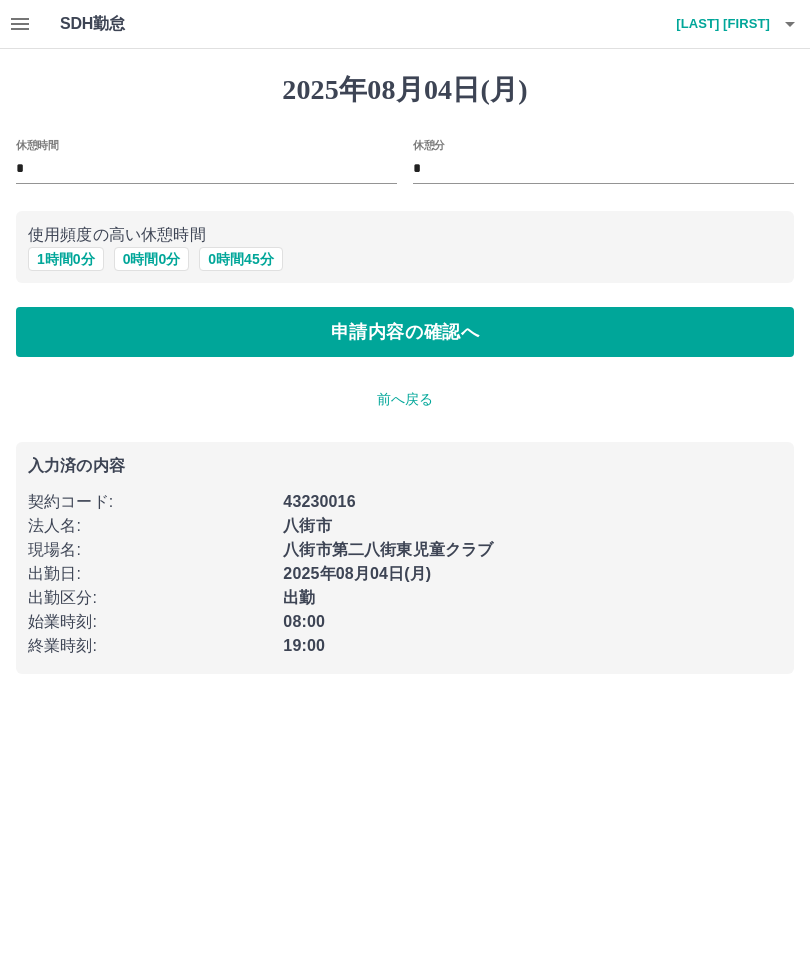 click on "1 時間 0 分" at bounding box center [66, 259] 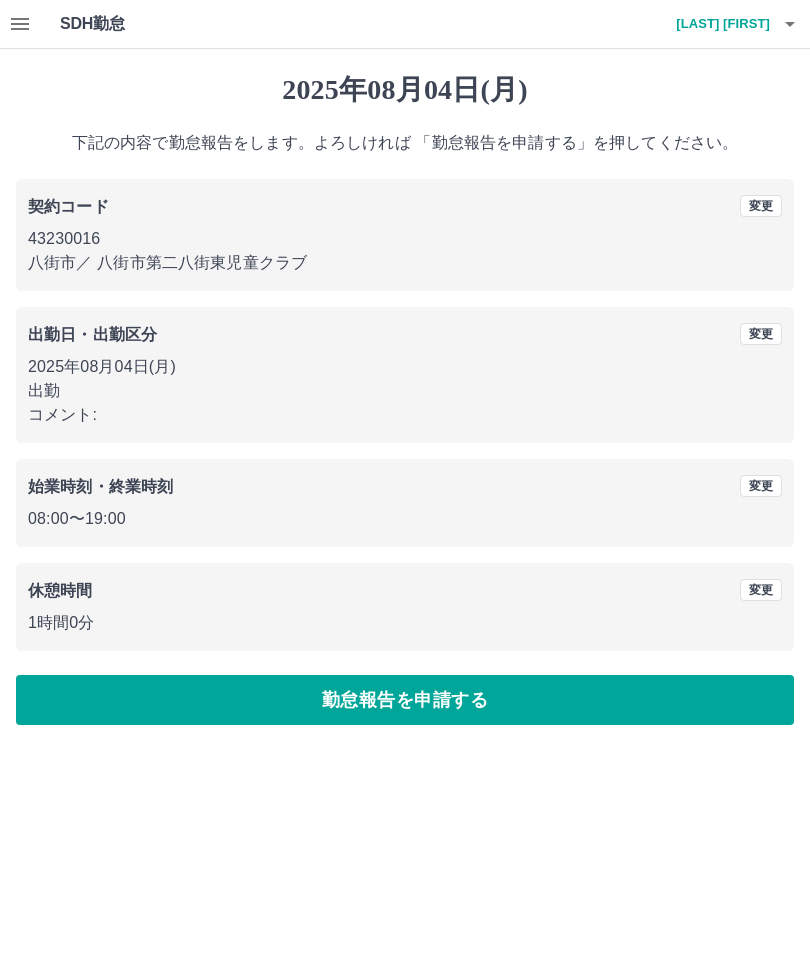 click on "勤怠報告を申請する" at bounding box center [405, 700] 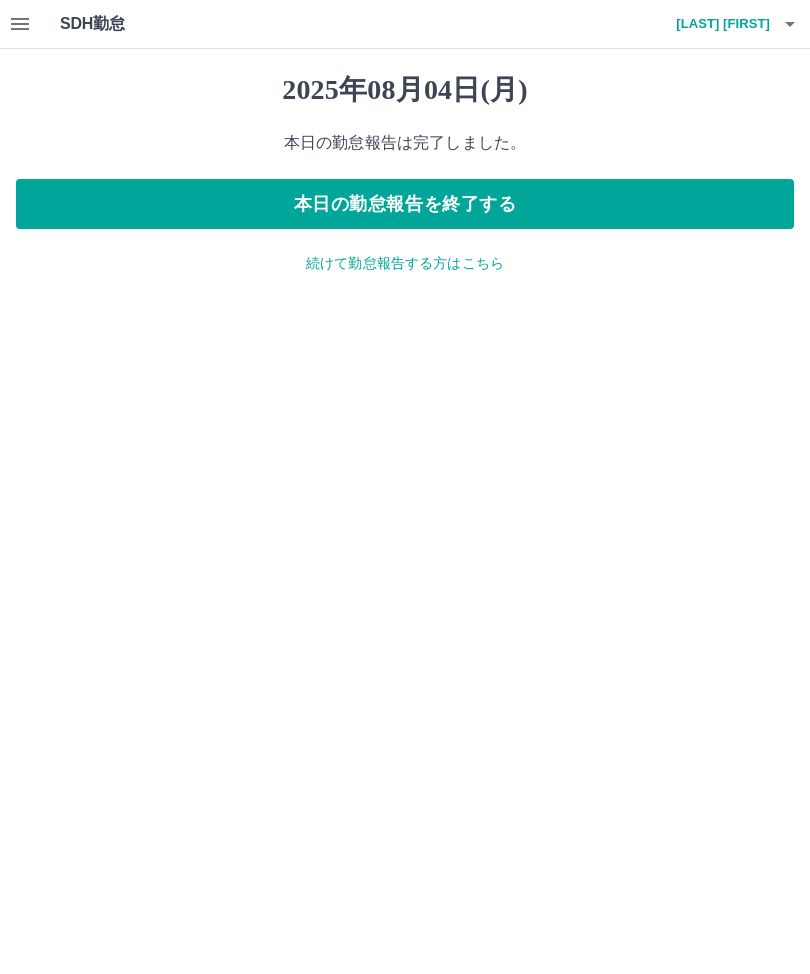click on "本日の勤怠報告を終了する" at bounding box center [405, 204] 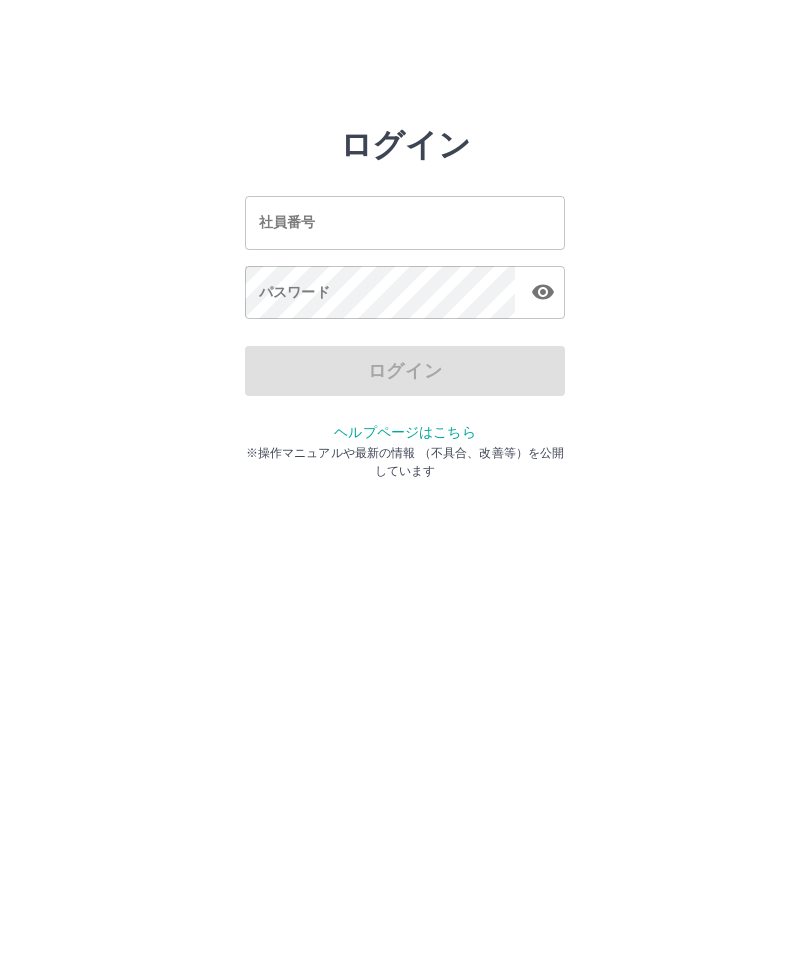 scroll, scrollTop: 0, scrollLeft: 0, axis: both 